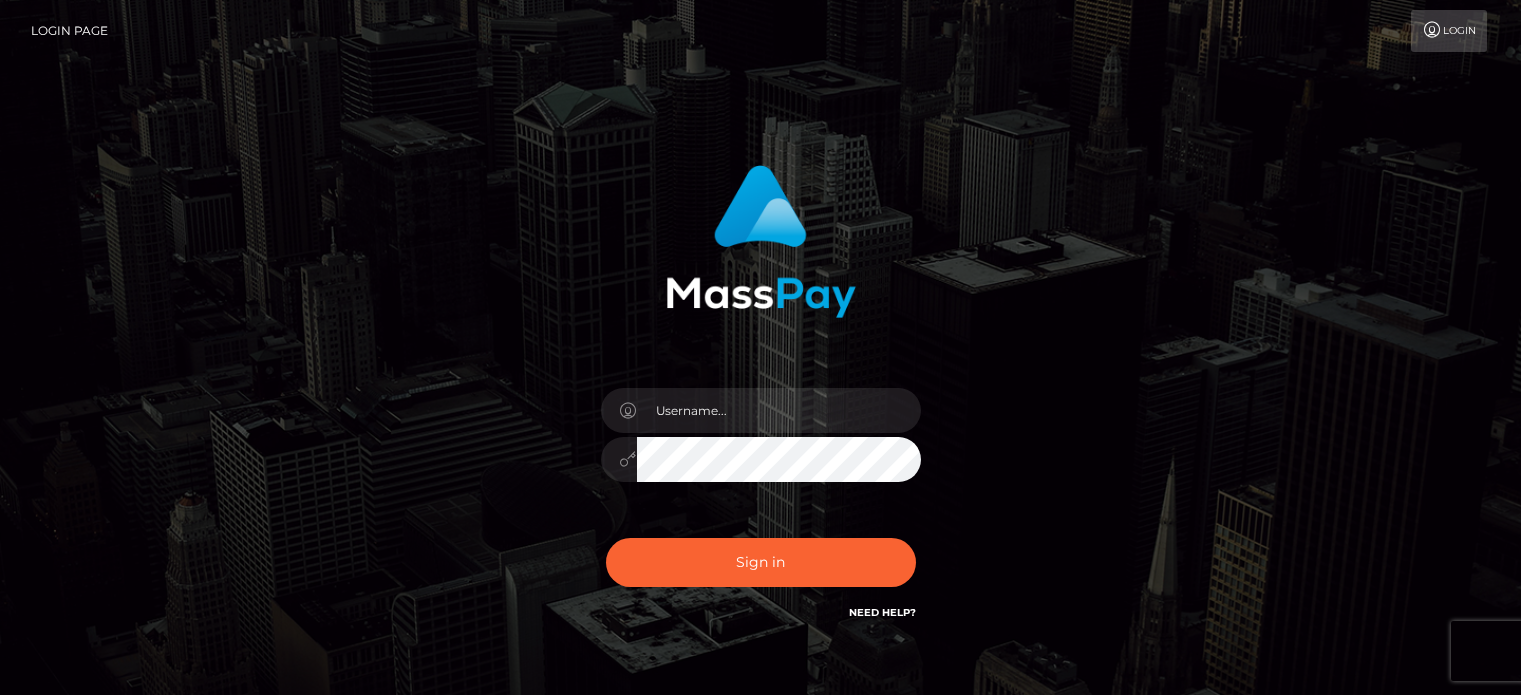 scroll, scrollTop: 0, scrollLeft: 0, axis: both 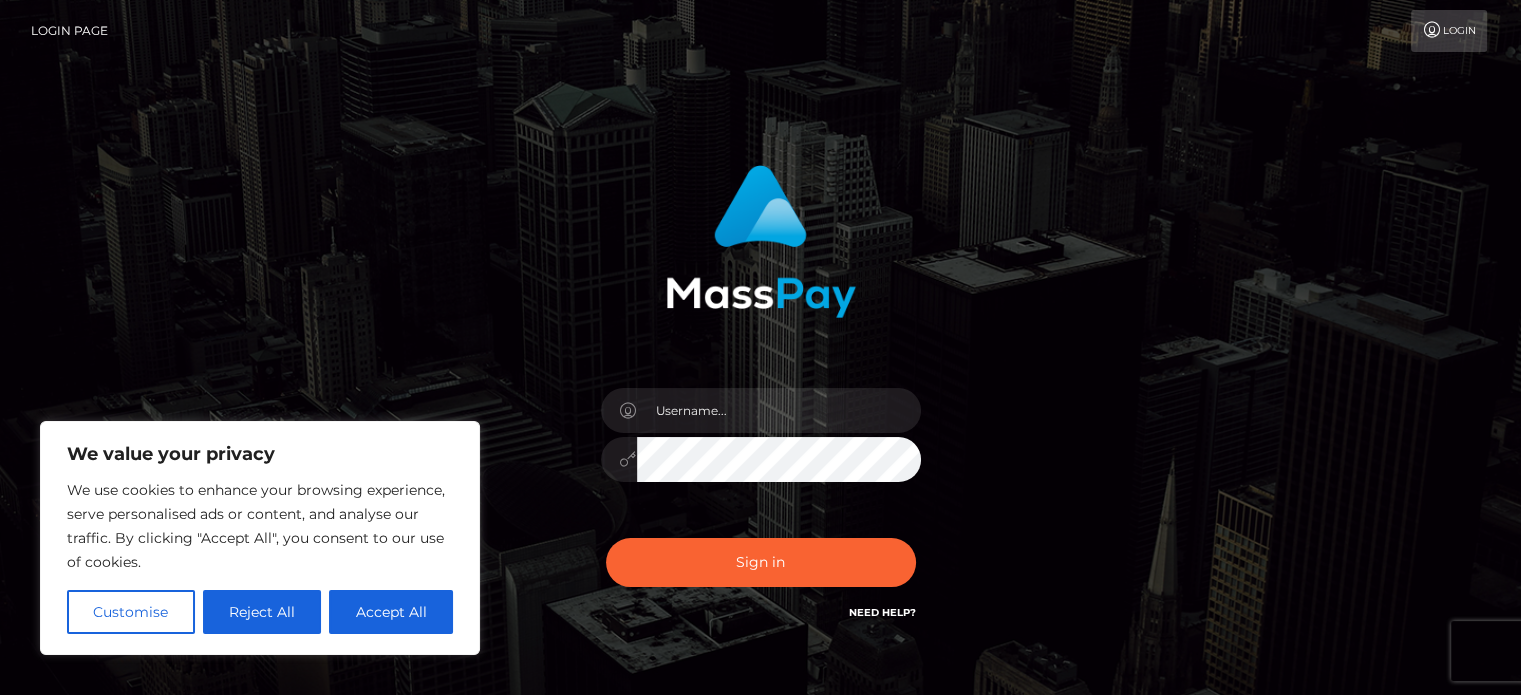 click on "Need
Help?" at bounding box center [882, 612] 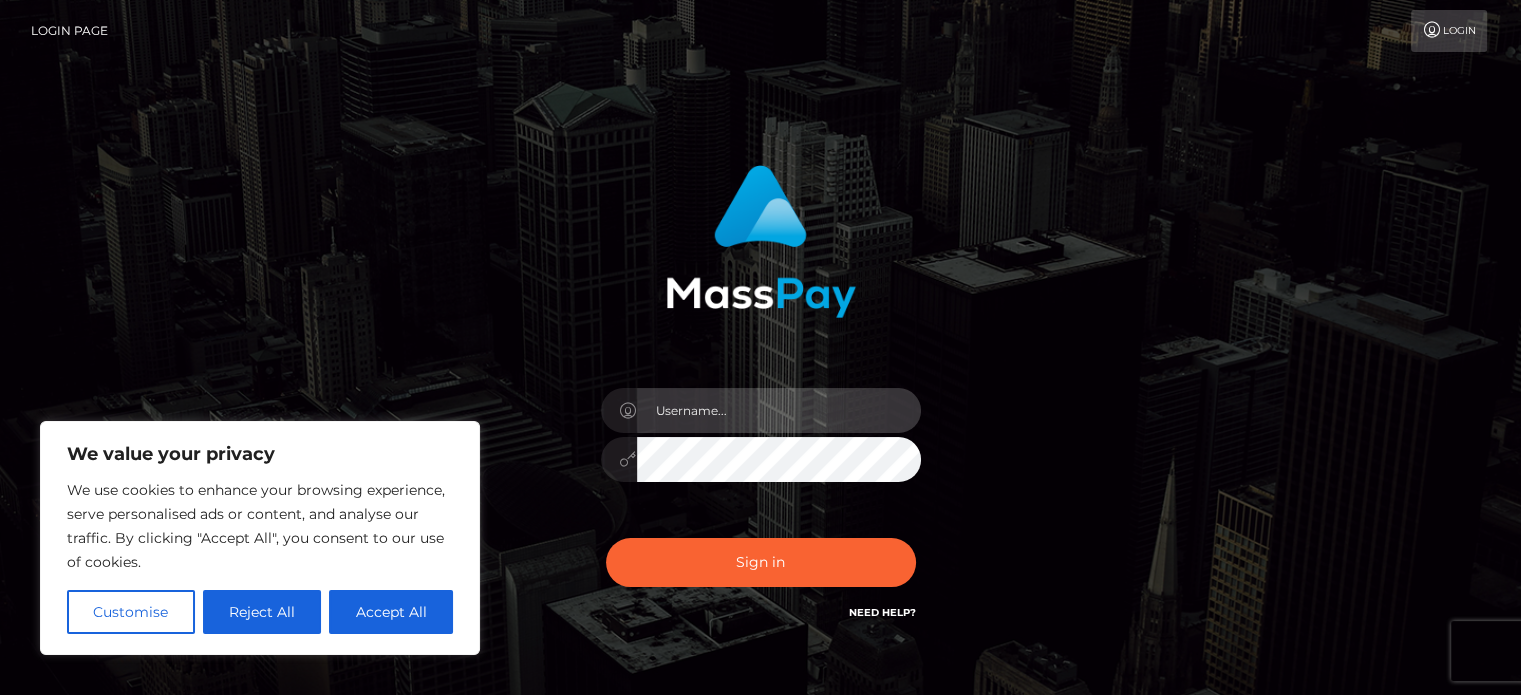 click at bounding box center [779, 410] 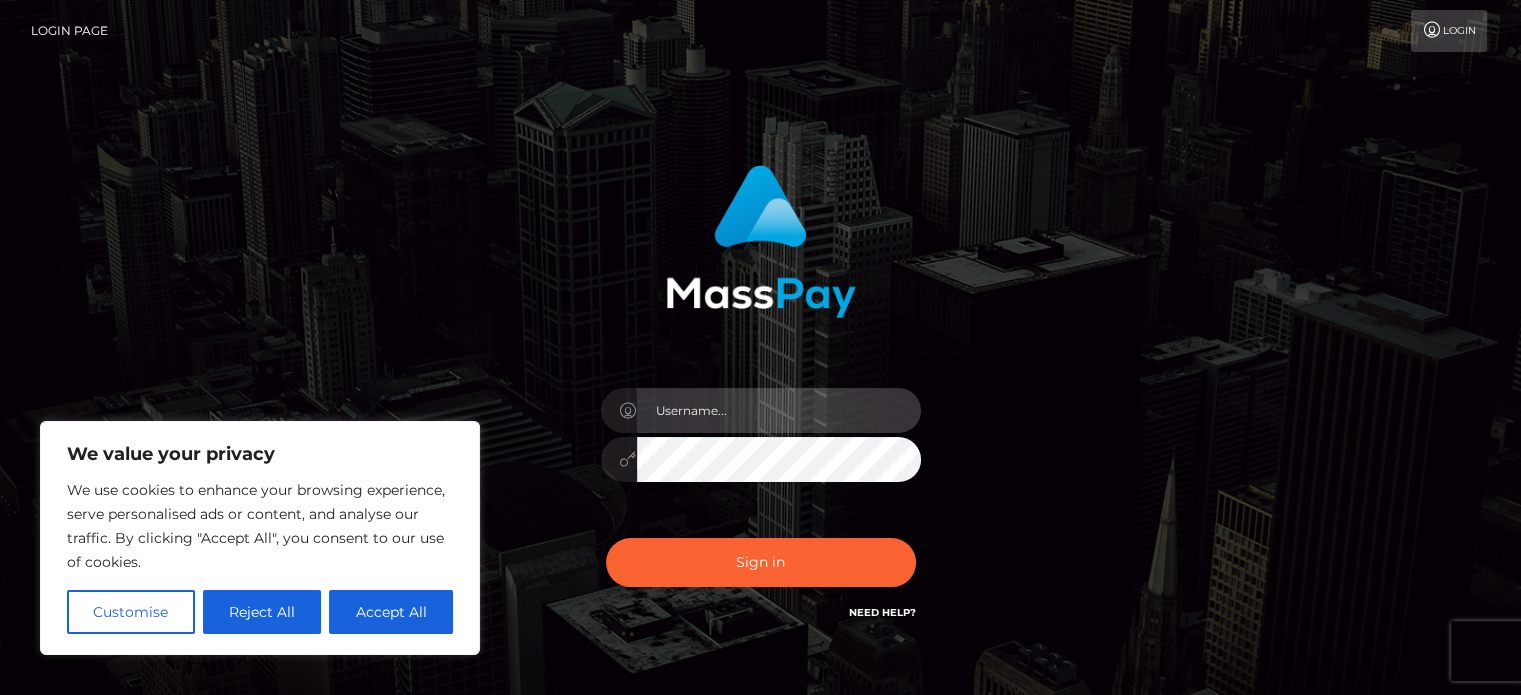 type on "phnnyyluvr@gmail.com" 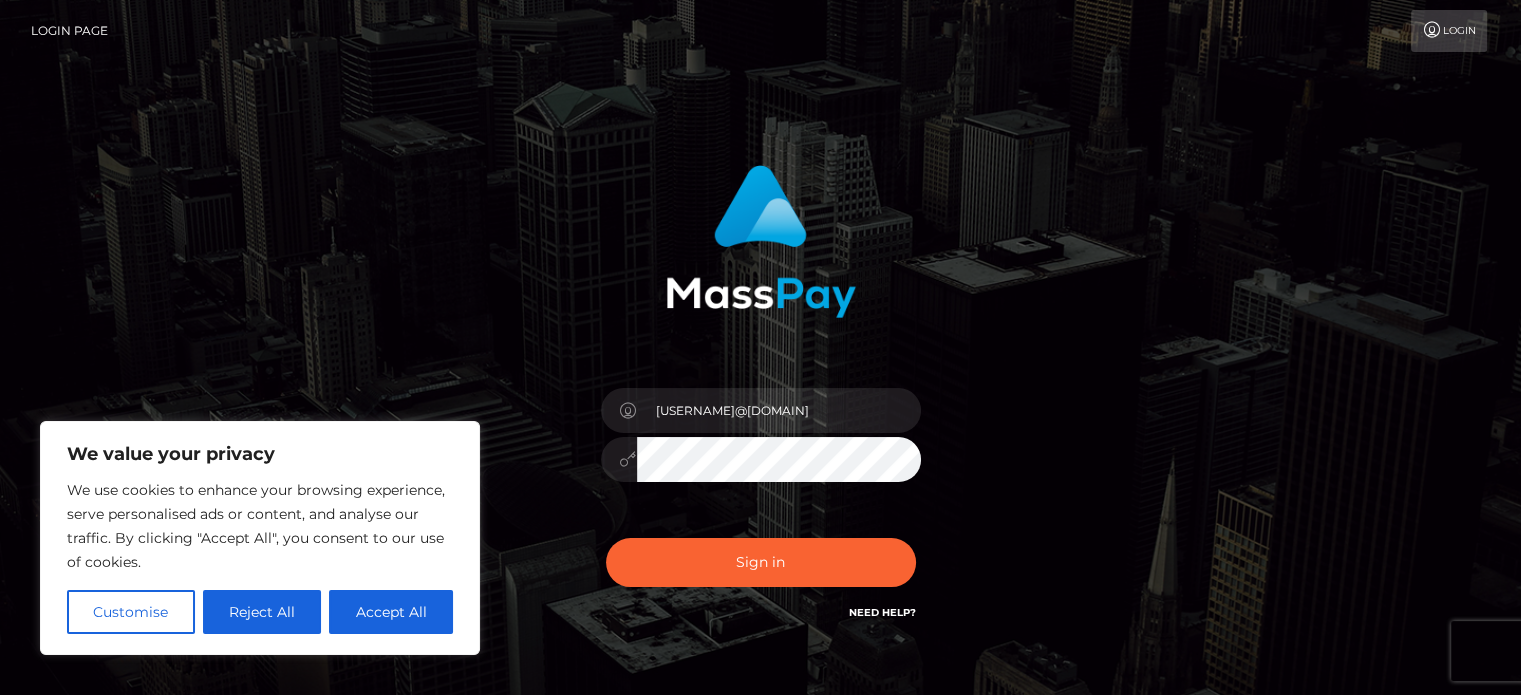 click on "Need
Help?" at bounding box center [882, 612] 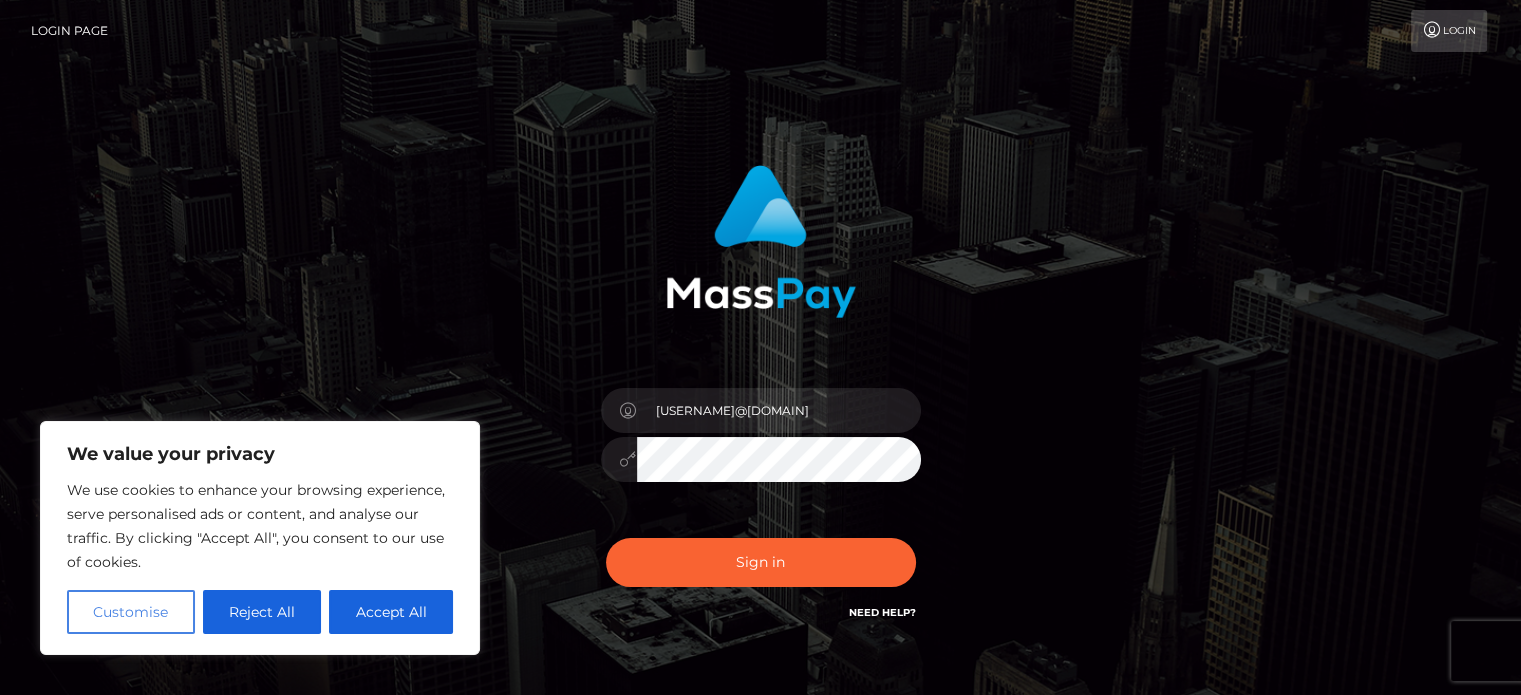 click on "Customise" at bounding box center [131, 612] 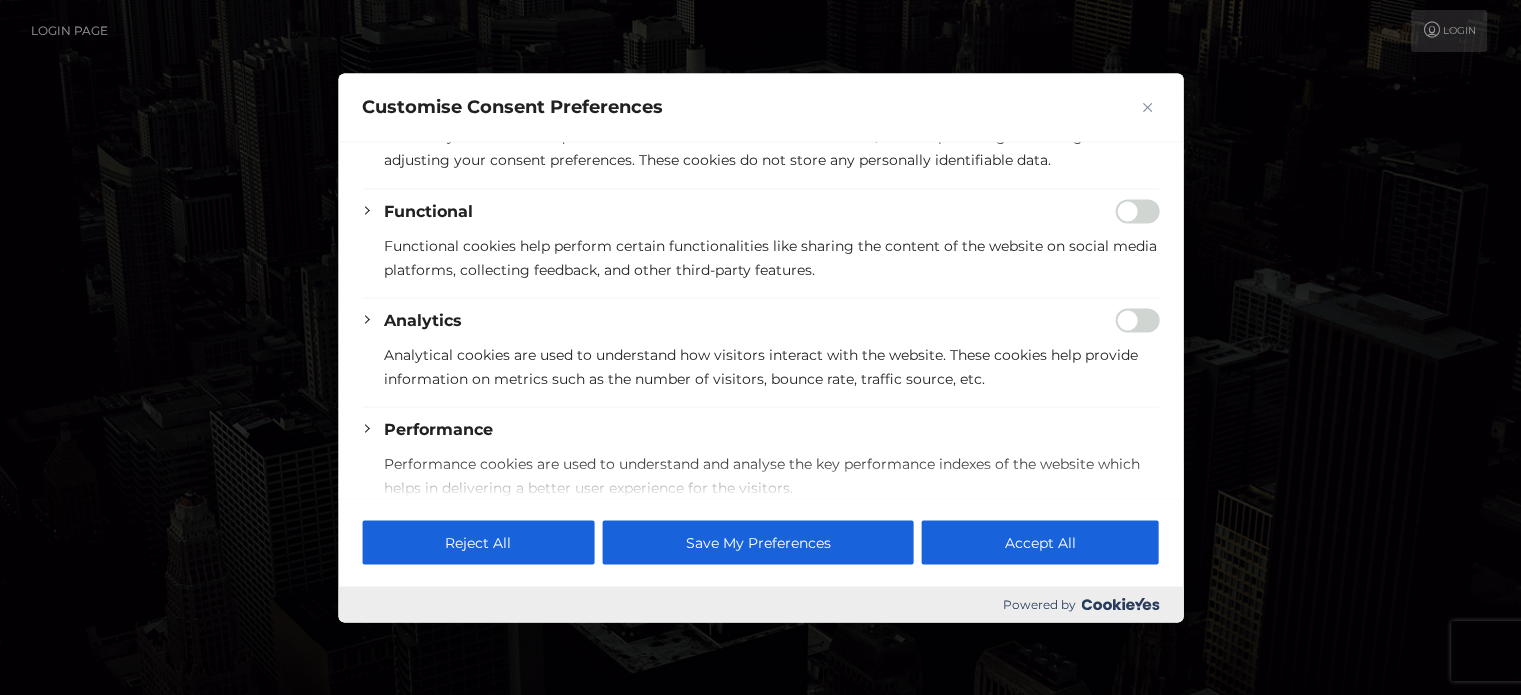 scroll, scrollTop: 218, scrollLeft: 0, axis: vertical 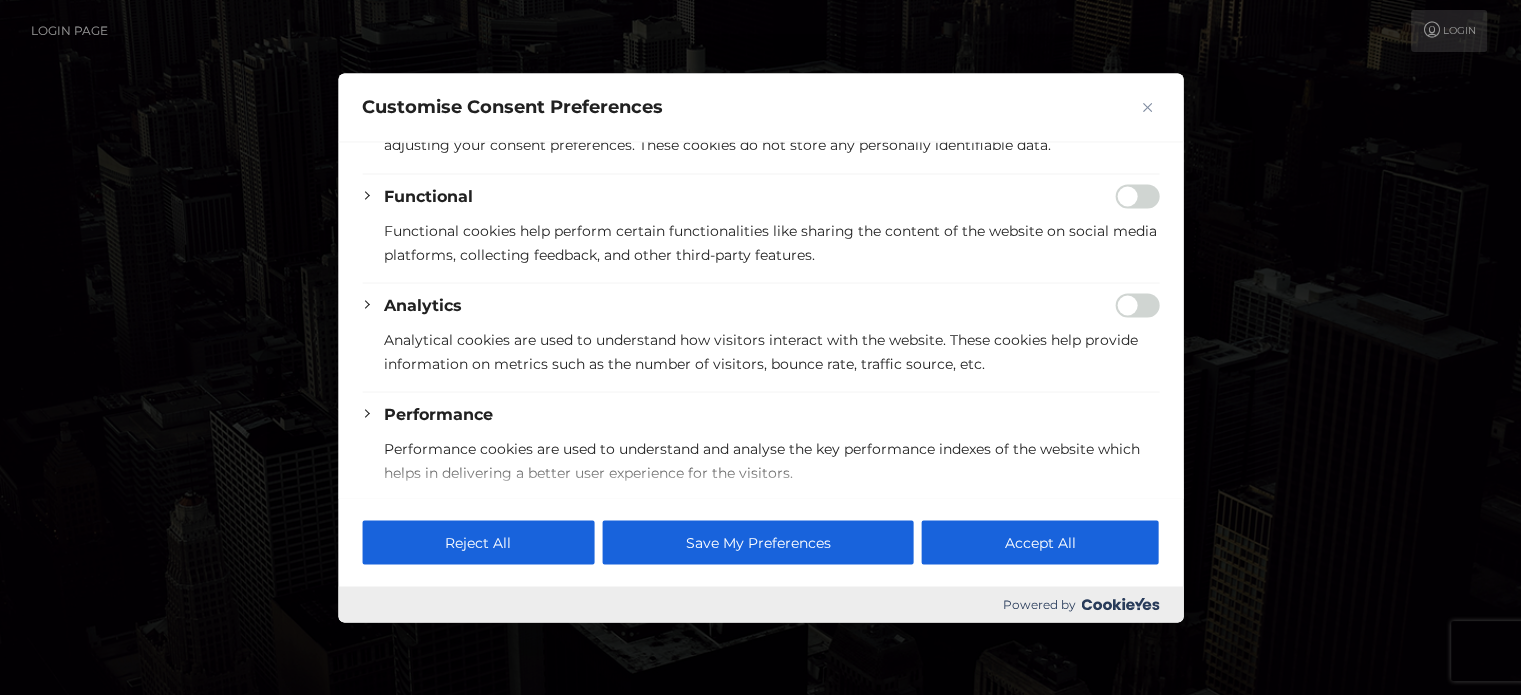 click at bounding box center [1137, 196] 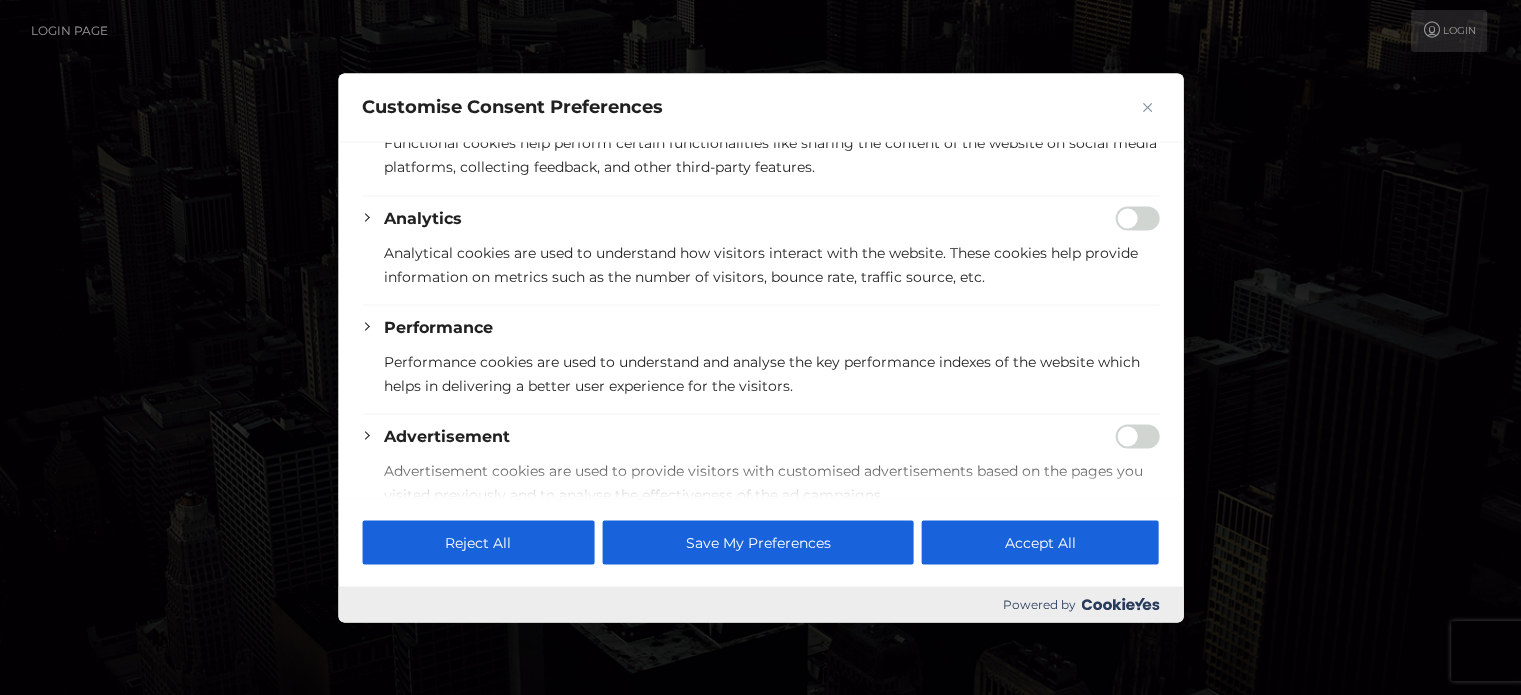 scroll, scrollTop: 447, scrollLeft: 0, axis: vertical 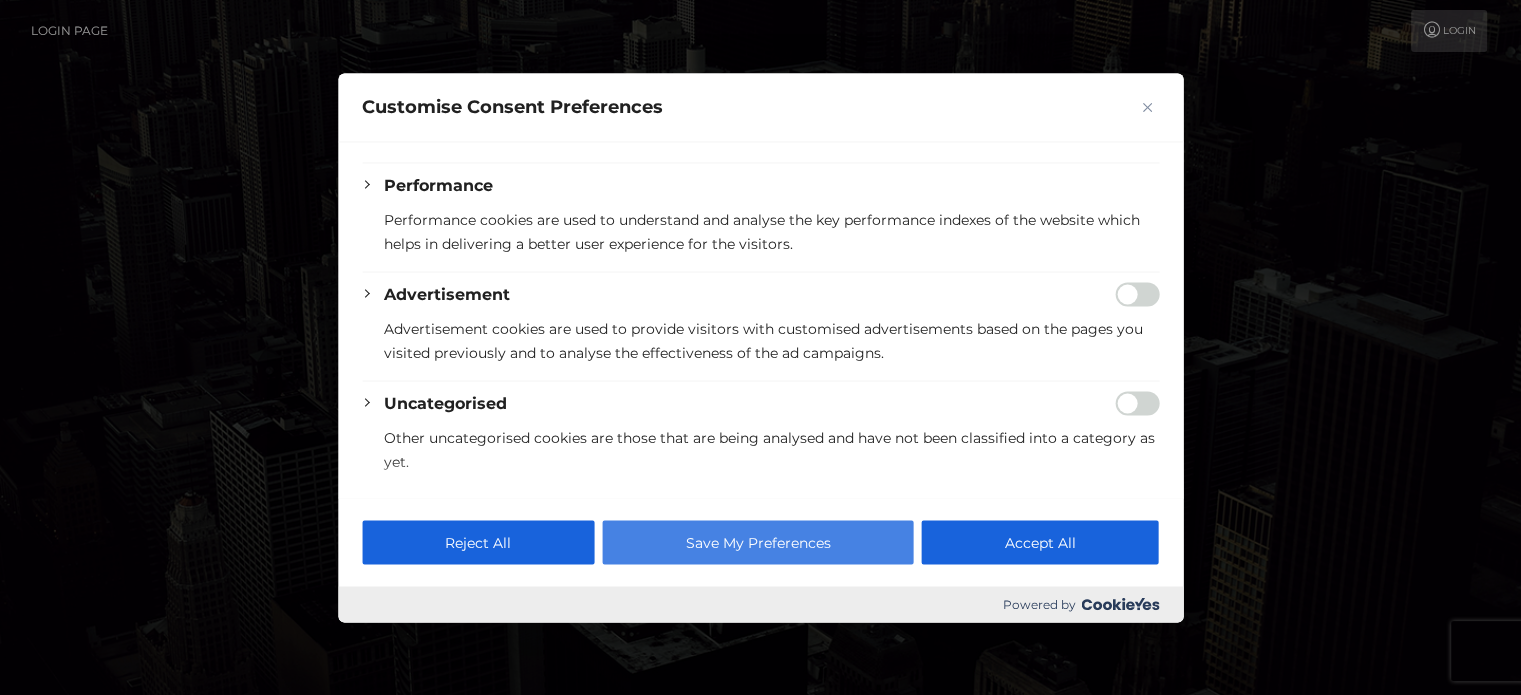 click on "Save My Preferences" at bounding box center (757, 542) 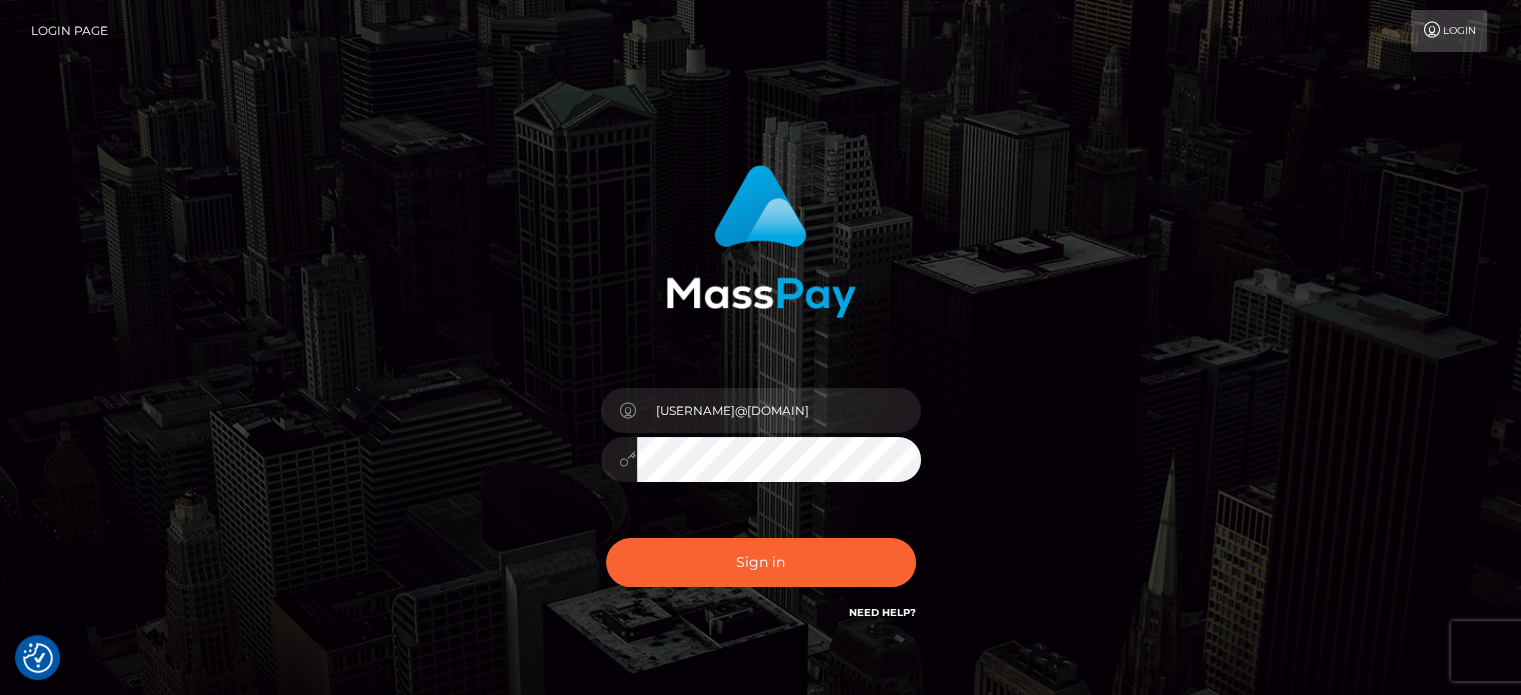 click on "Need
Help?" at bounding box center [882, 612] 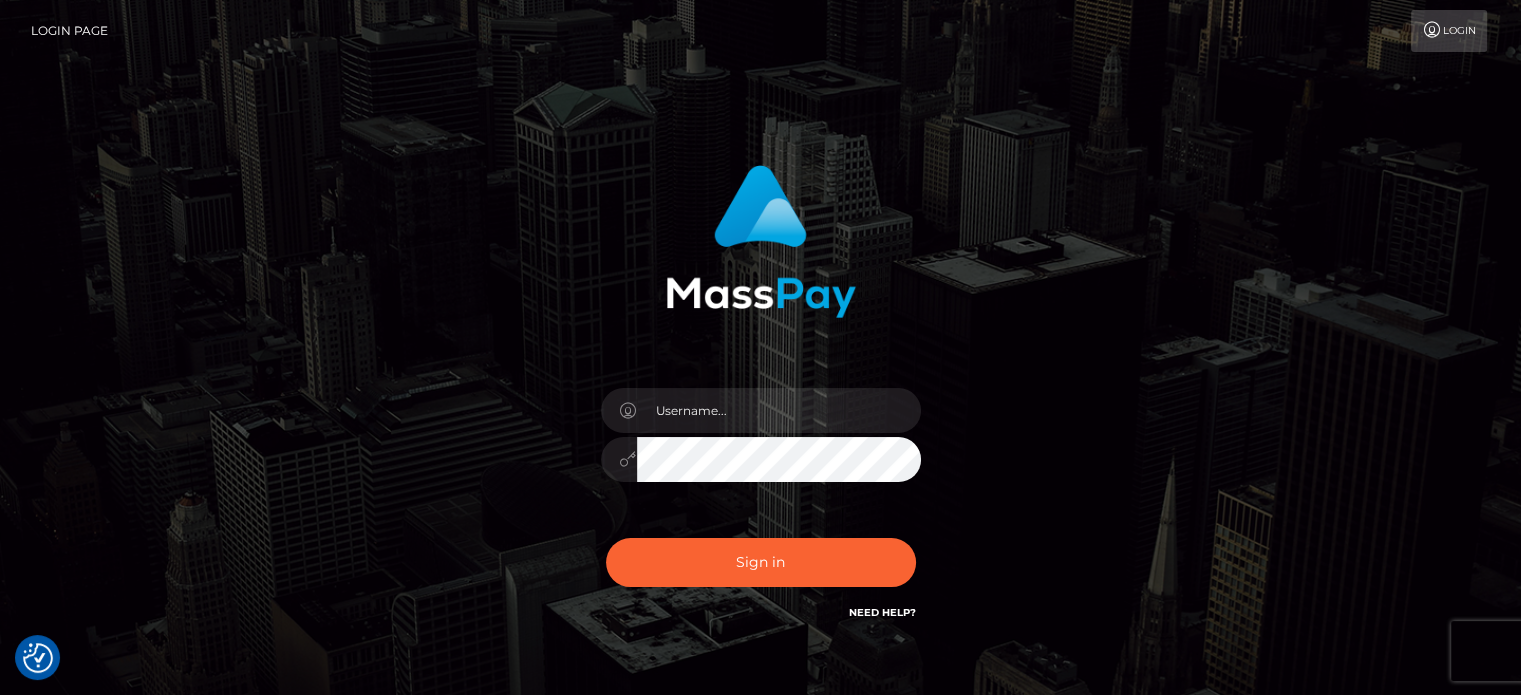 scroll, scrollTop: 113, scrollLeft: 0, axis: vertical 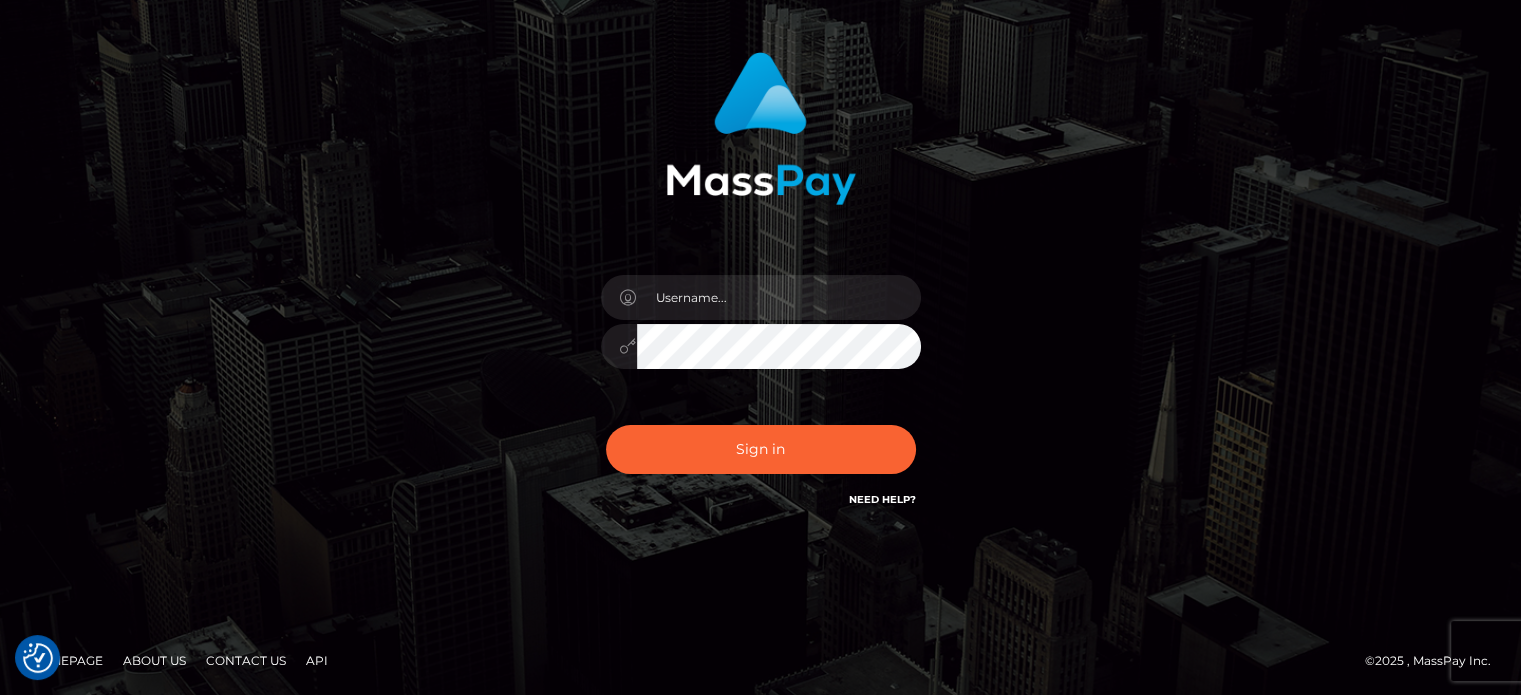 click on "Need
Help?" at bounding box center (882, 499) 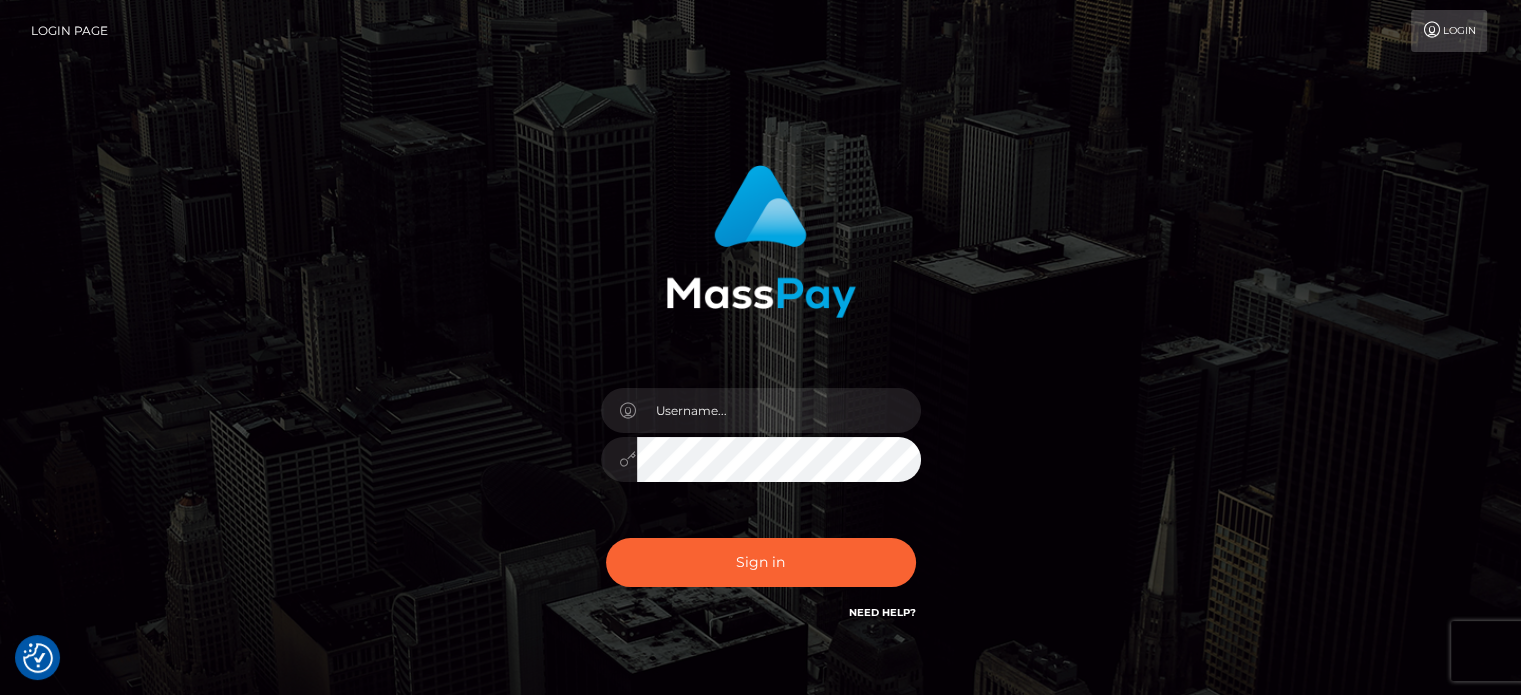 click at bounding box center (761, 241) 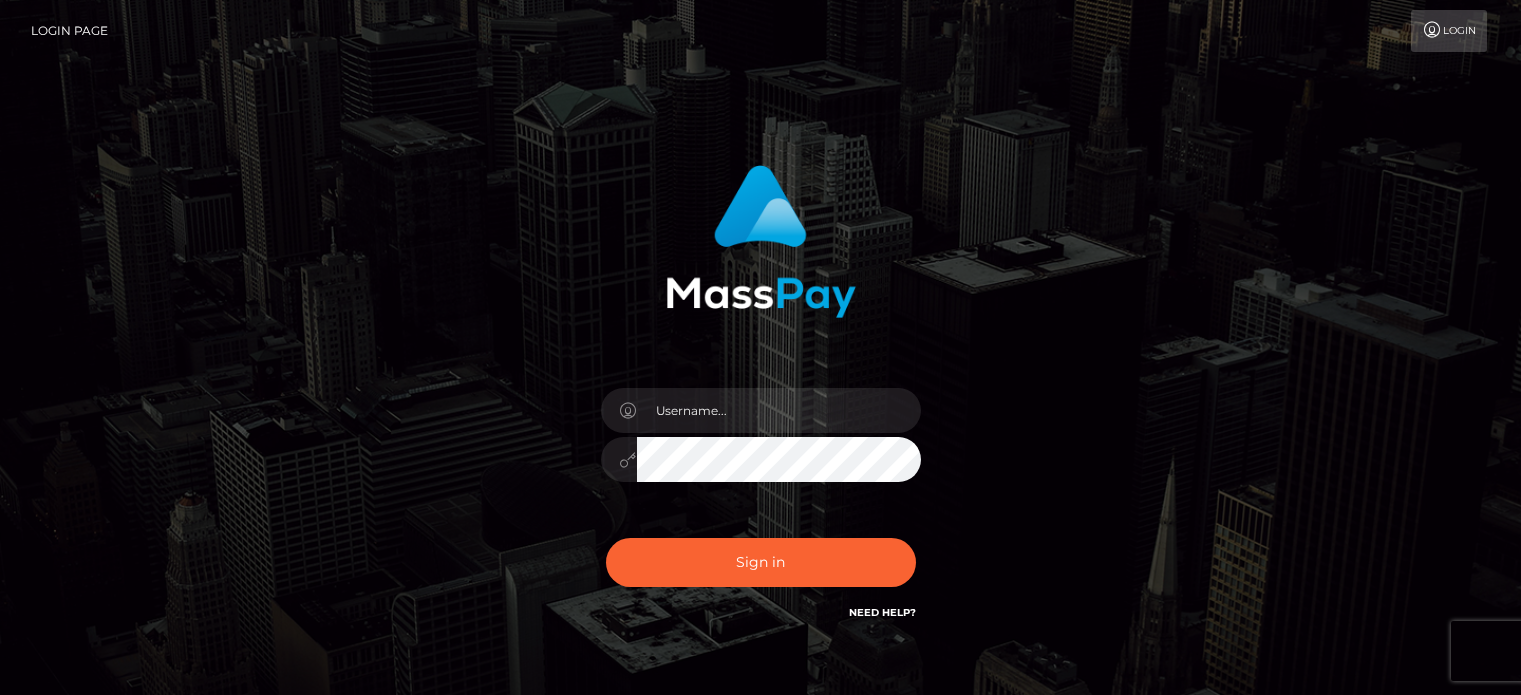scroll, scrollTop: 0, scrollLeft: 0, axis: both 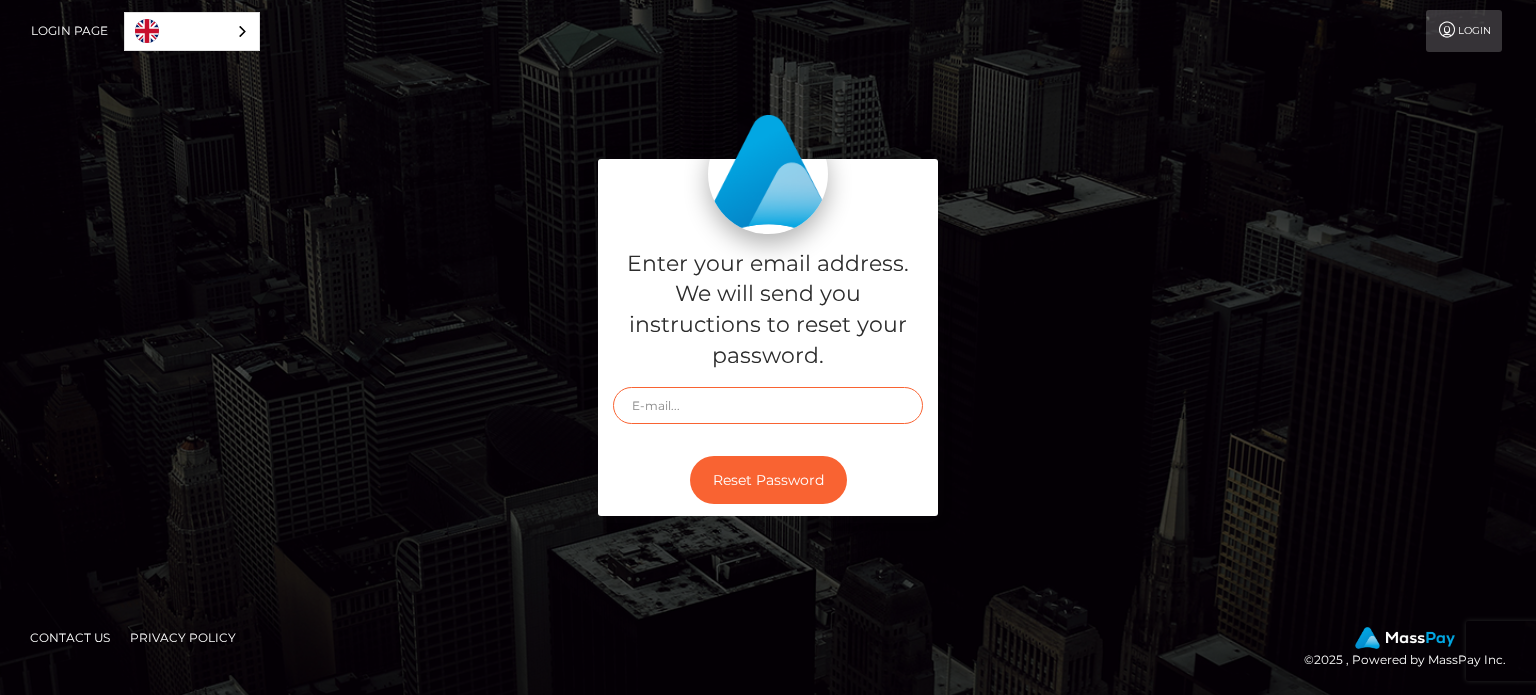 click at bounding box center [768, 405] 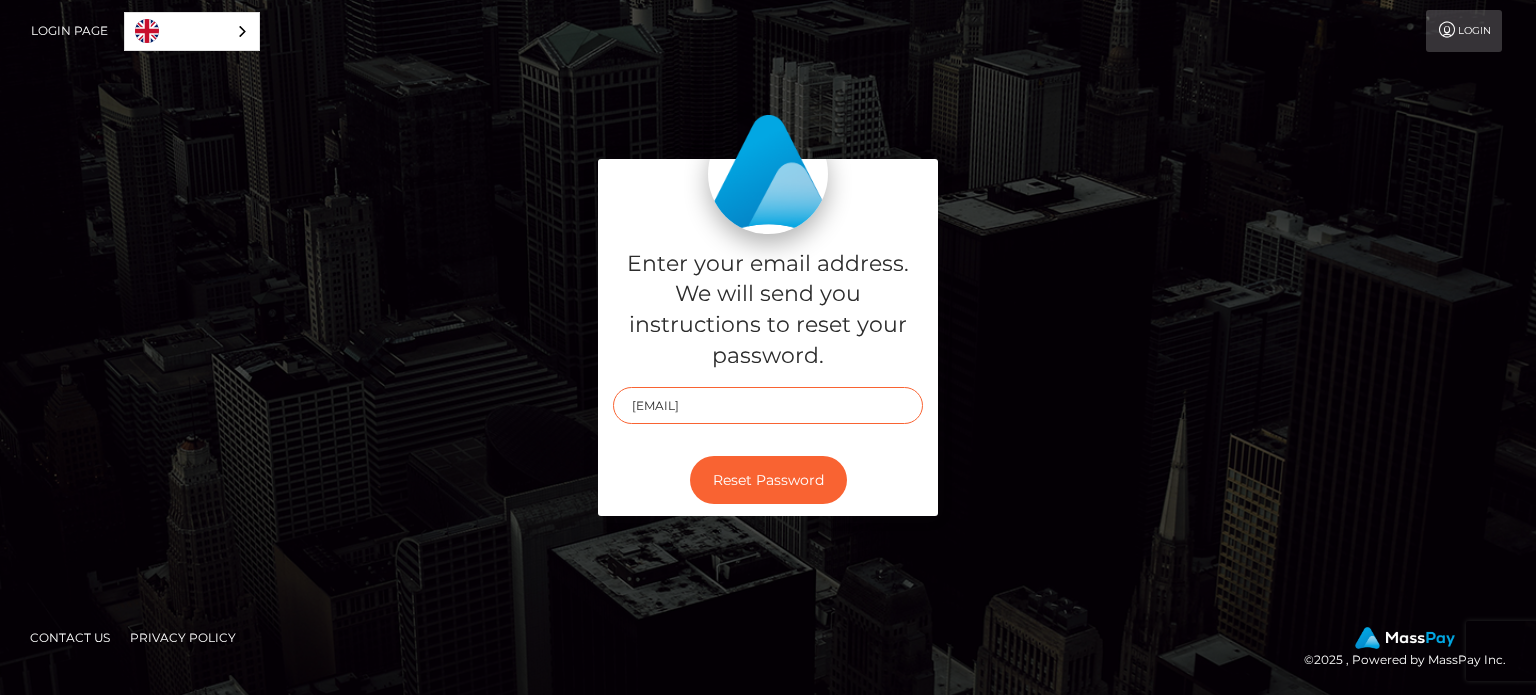 drag, startPoint x: 803, startPoint y: 400, endPoint x: 446, endPoint y: 414, distance: 357.2744 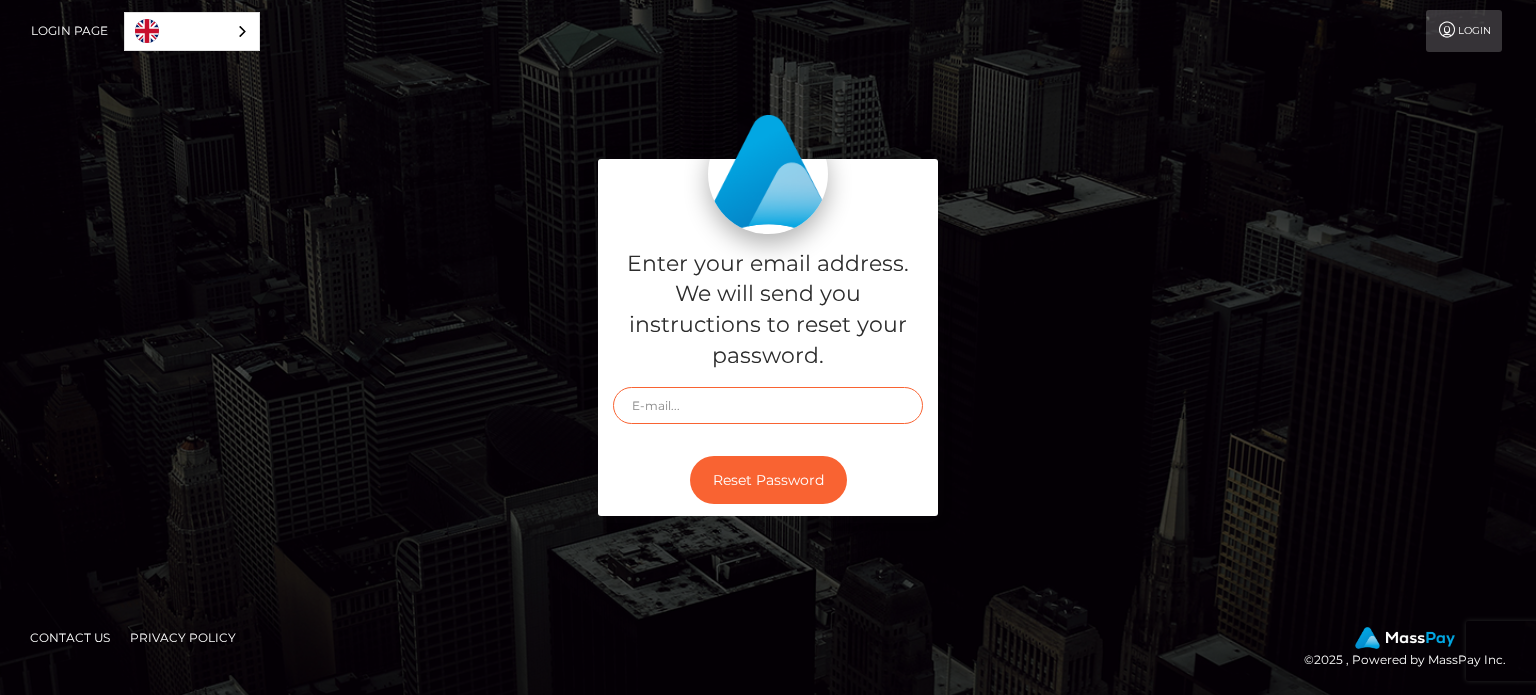 click at bounding box center (768, 405) 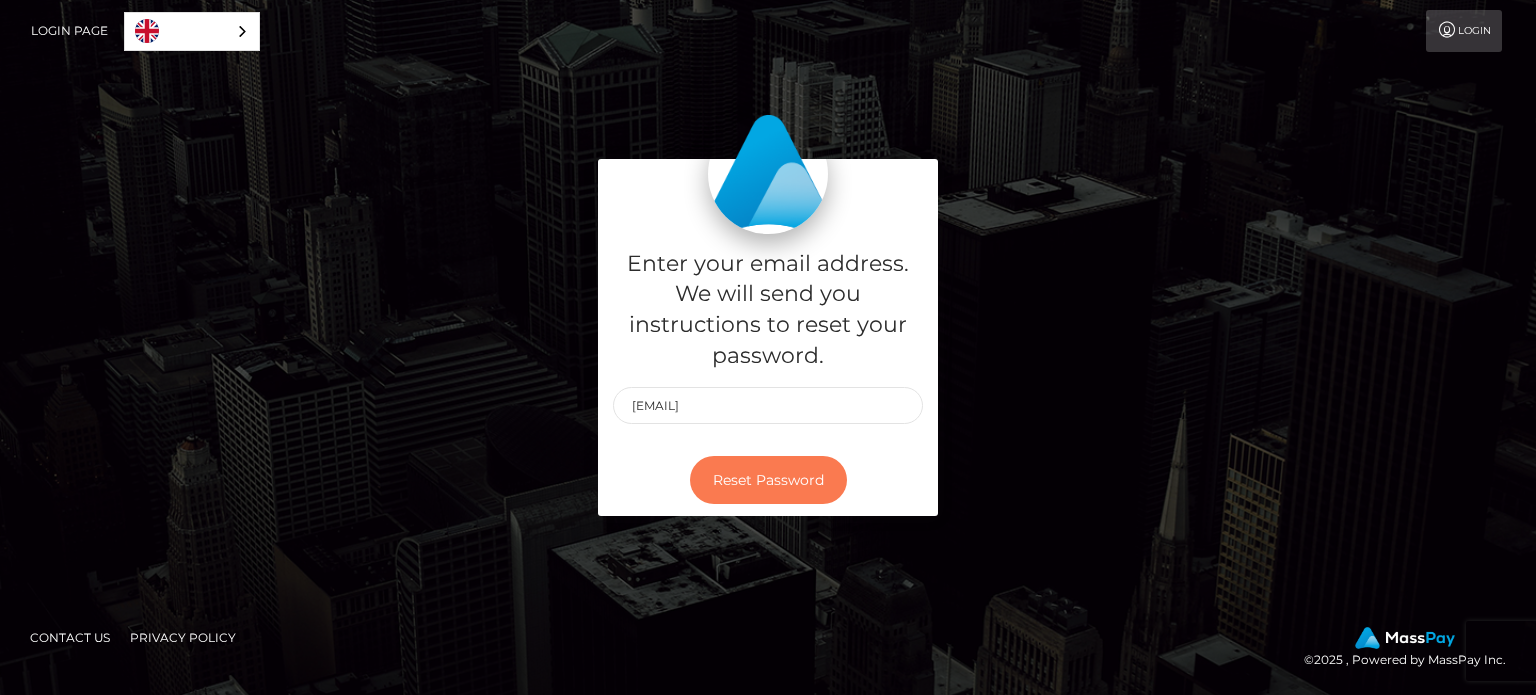 click on "Reset Password" at bounding box center (768, 480) 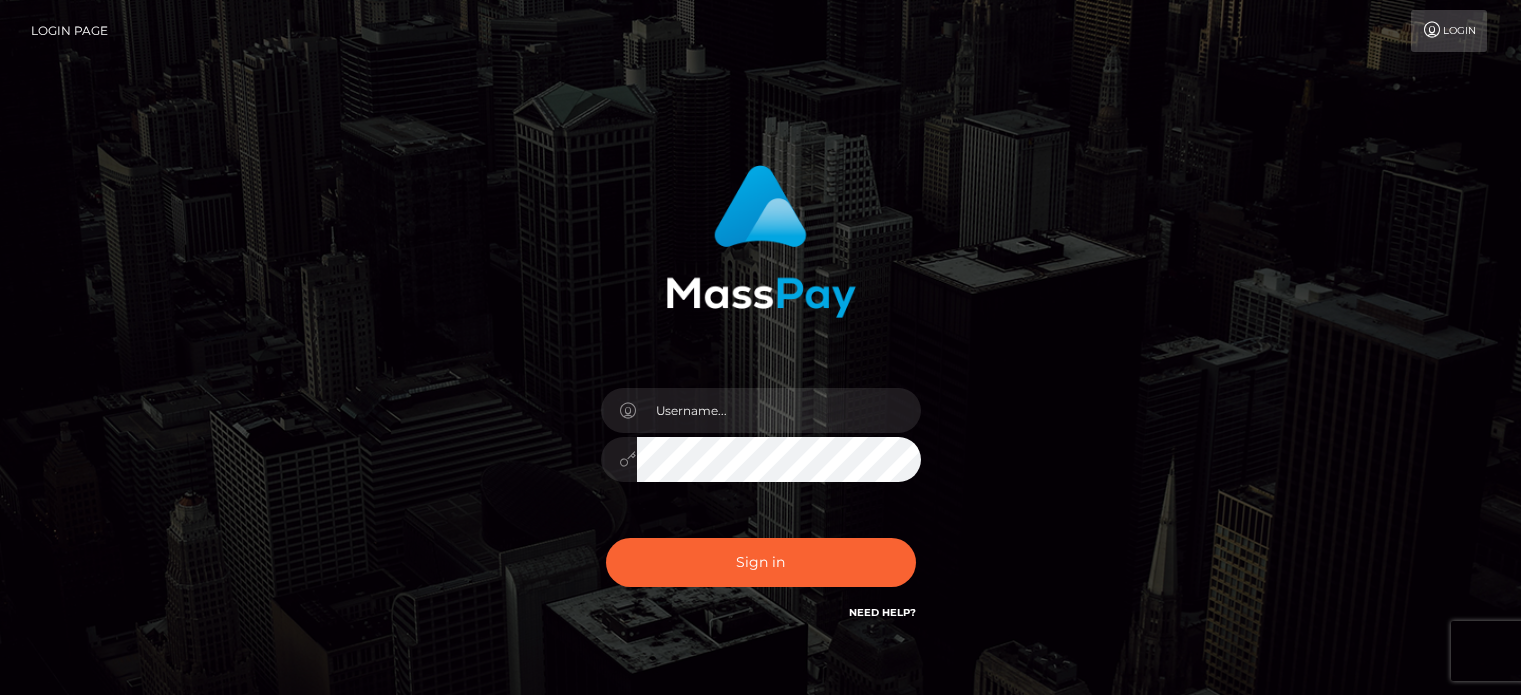 scroll, scrollTop: 0, scrollLeft: 0, axis: both 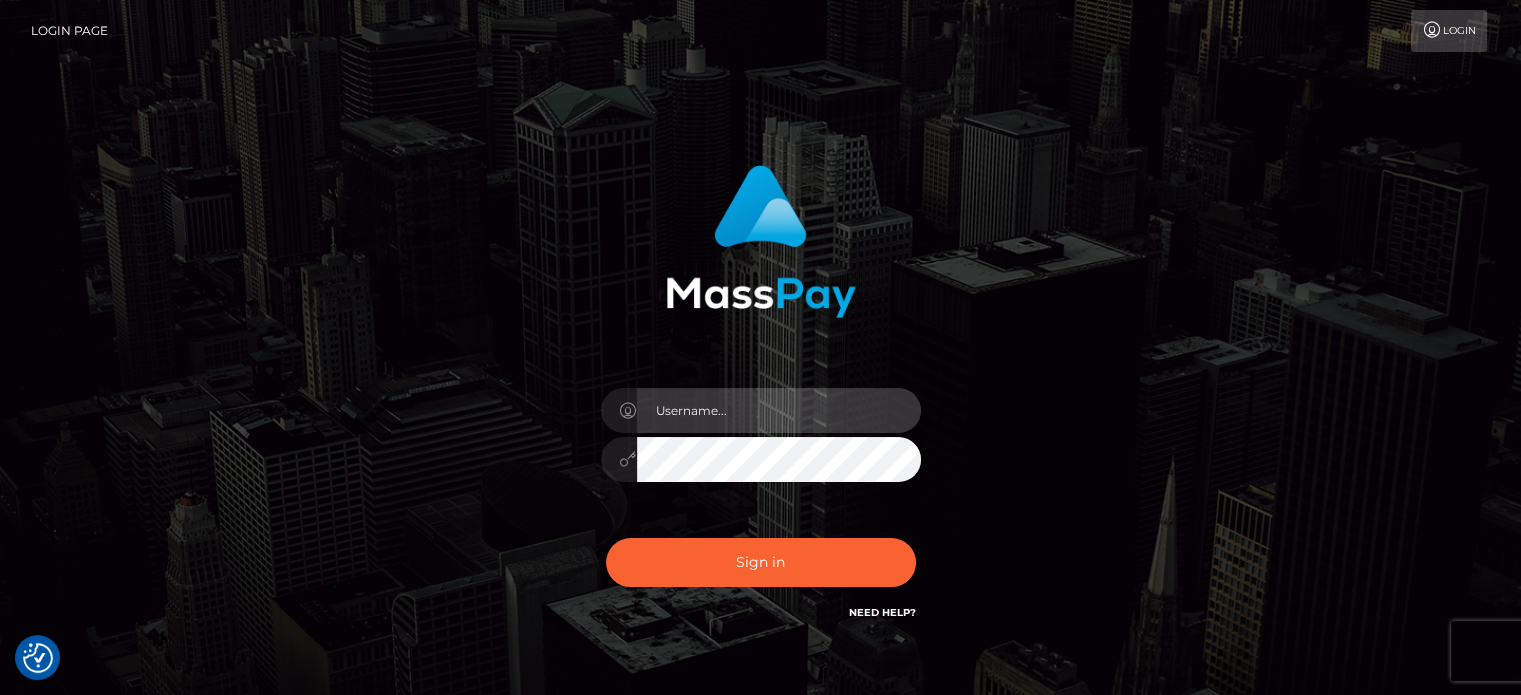 click at bounding box center (779, 410) 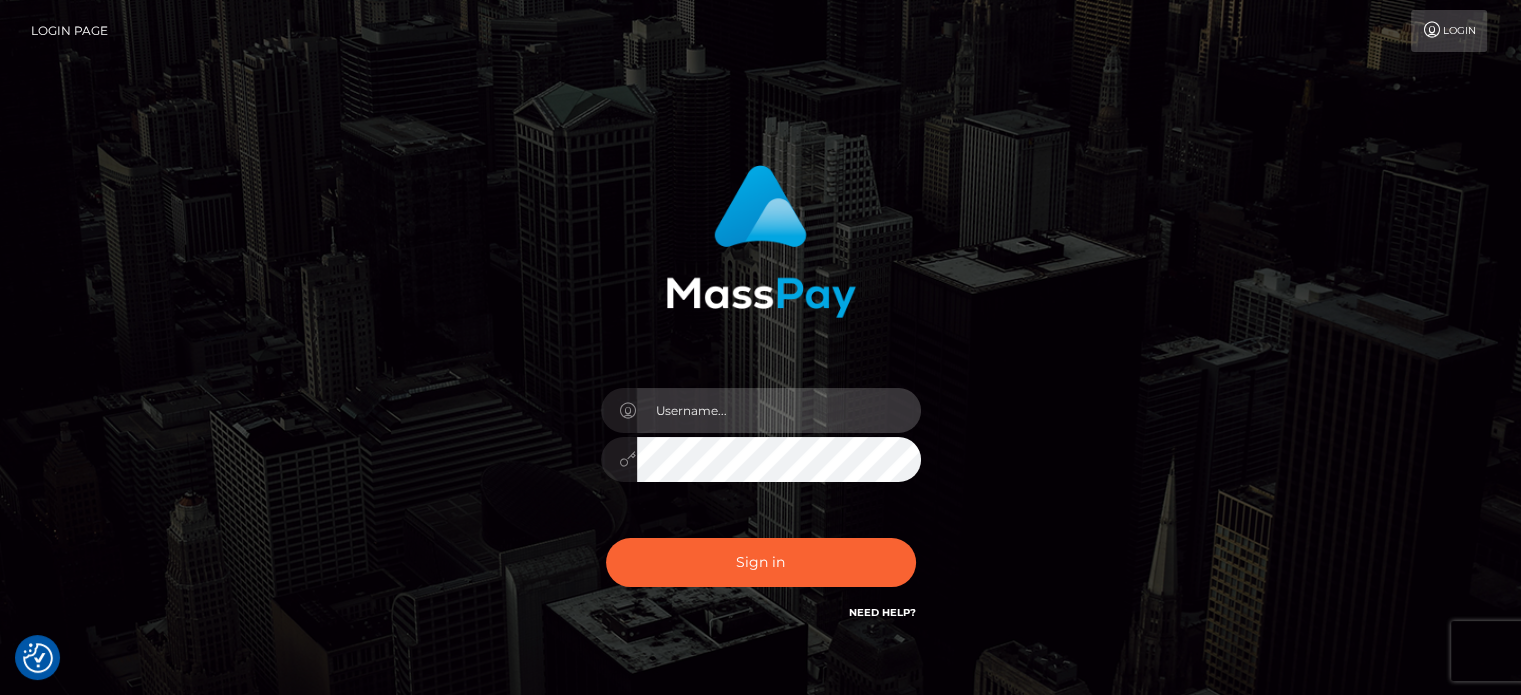 type on "[EMAIL]" 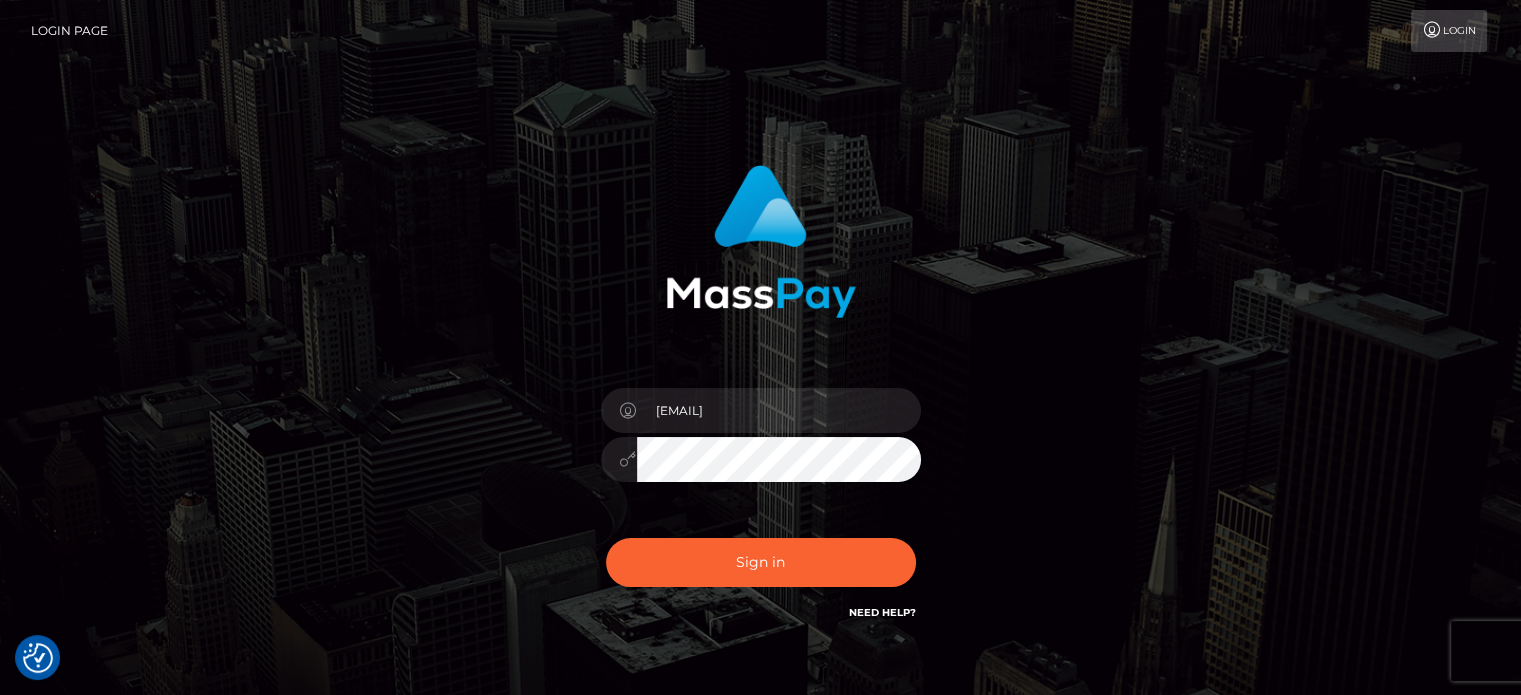 click on "Sign in" at bounding box center [761, 562] 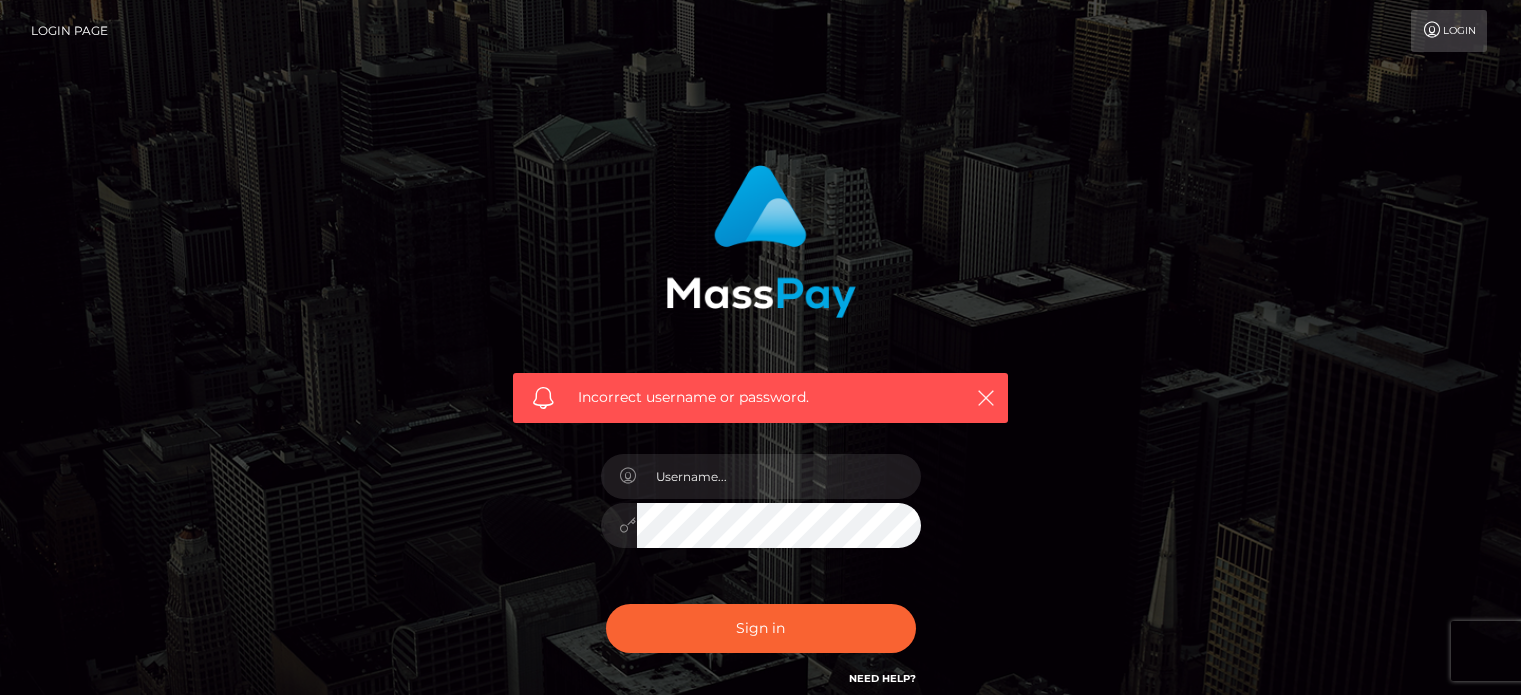 scroll, scrollTop: 0, scrollLeft: 0, axis: both 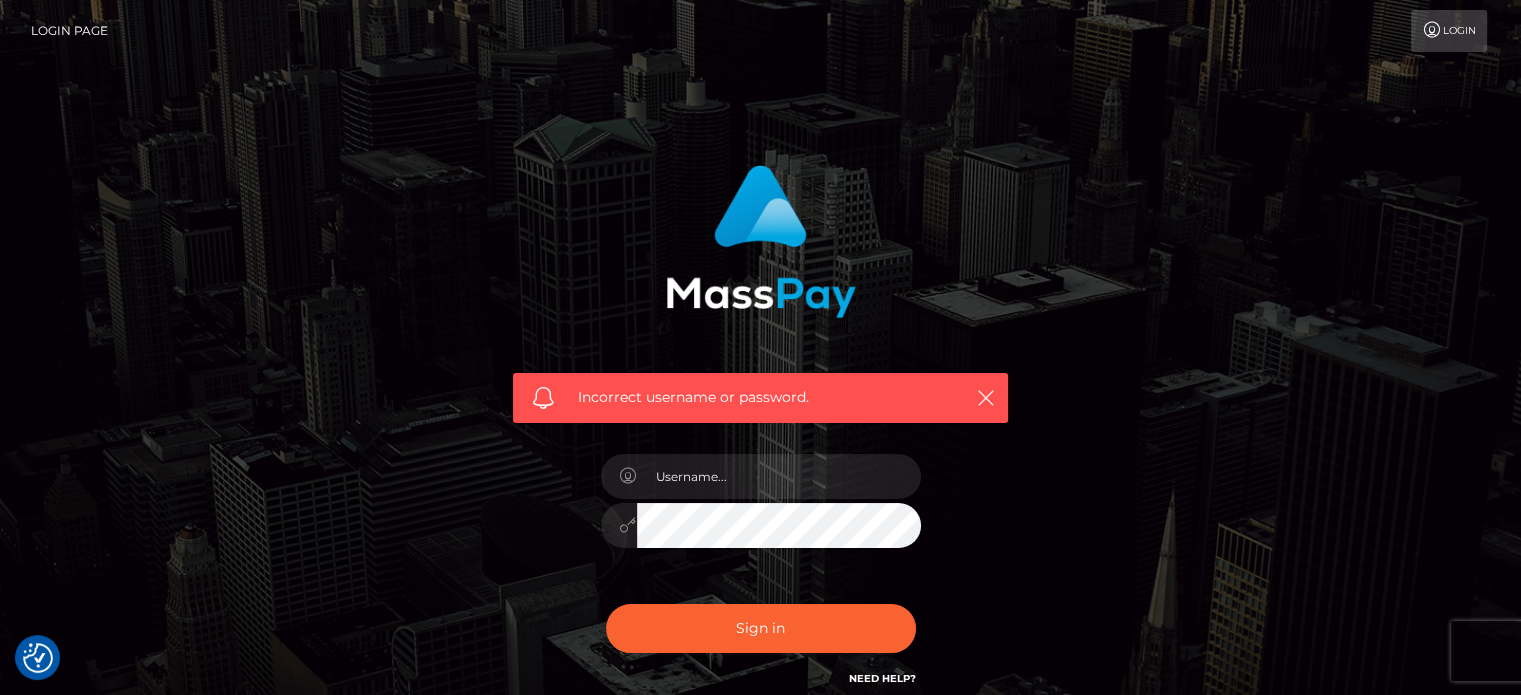 click on "Need
Help?" at bounding box center (882, 678) 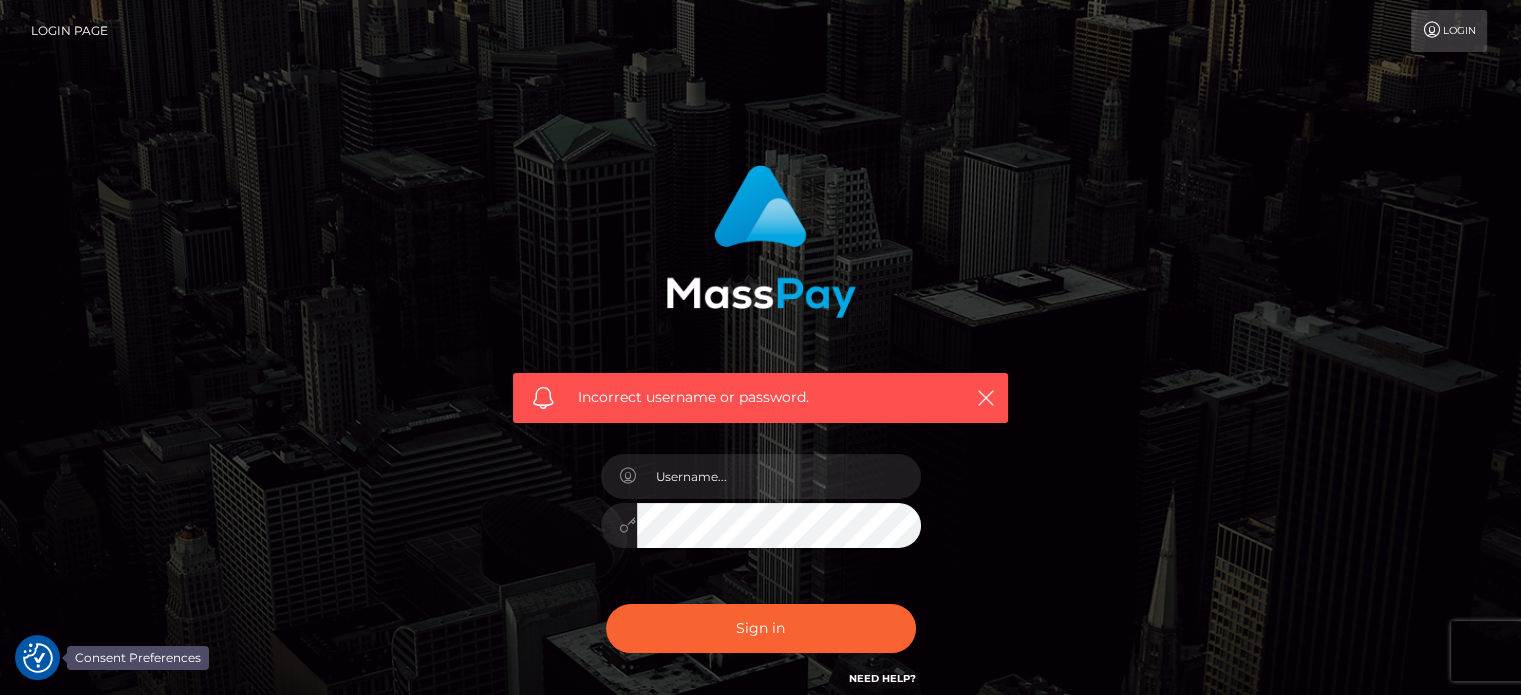 click at bounding box center [38, 658] 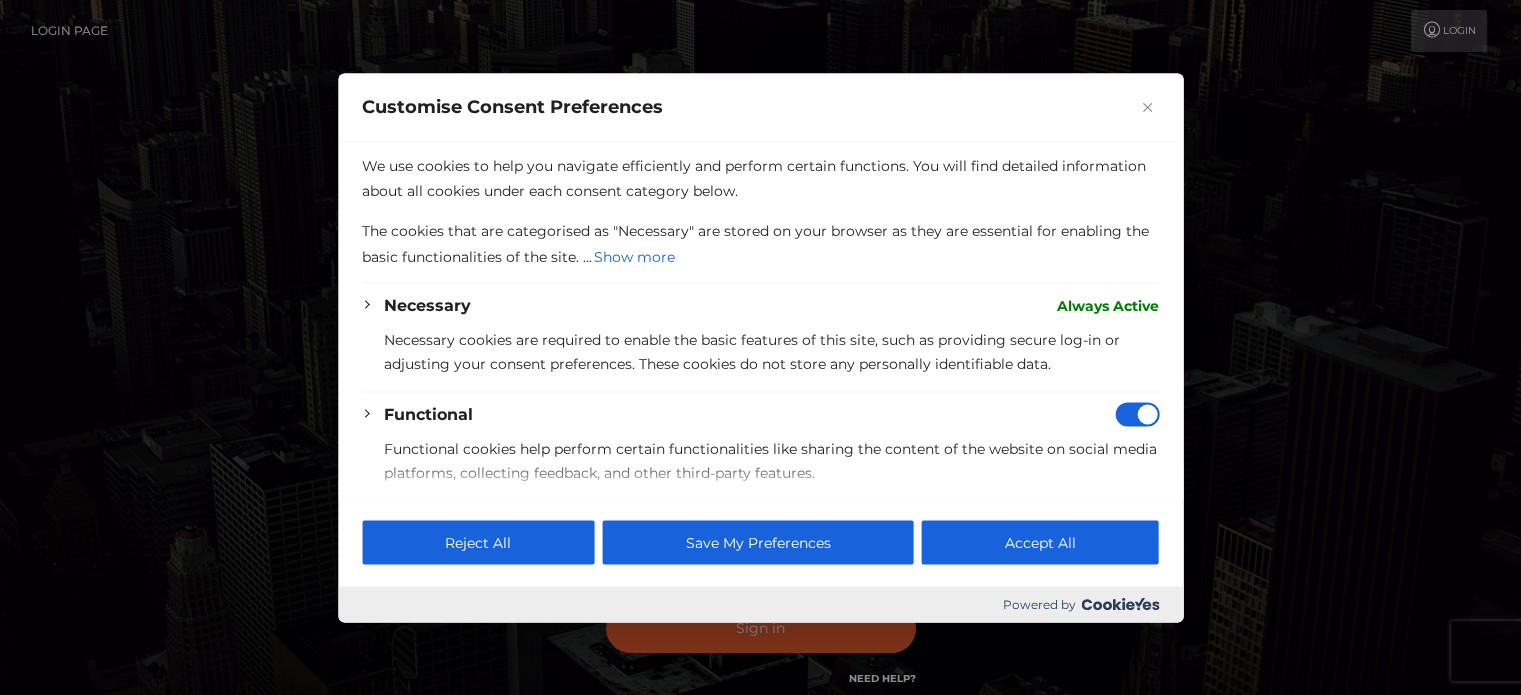 click at bounding box center (760, 347) 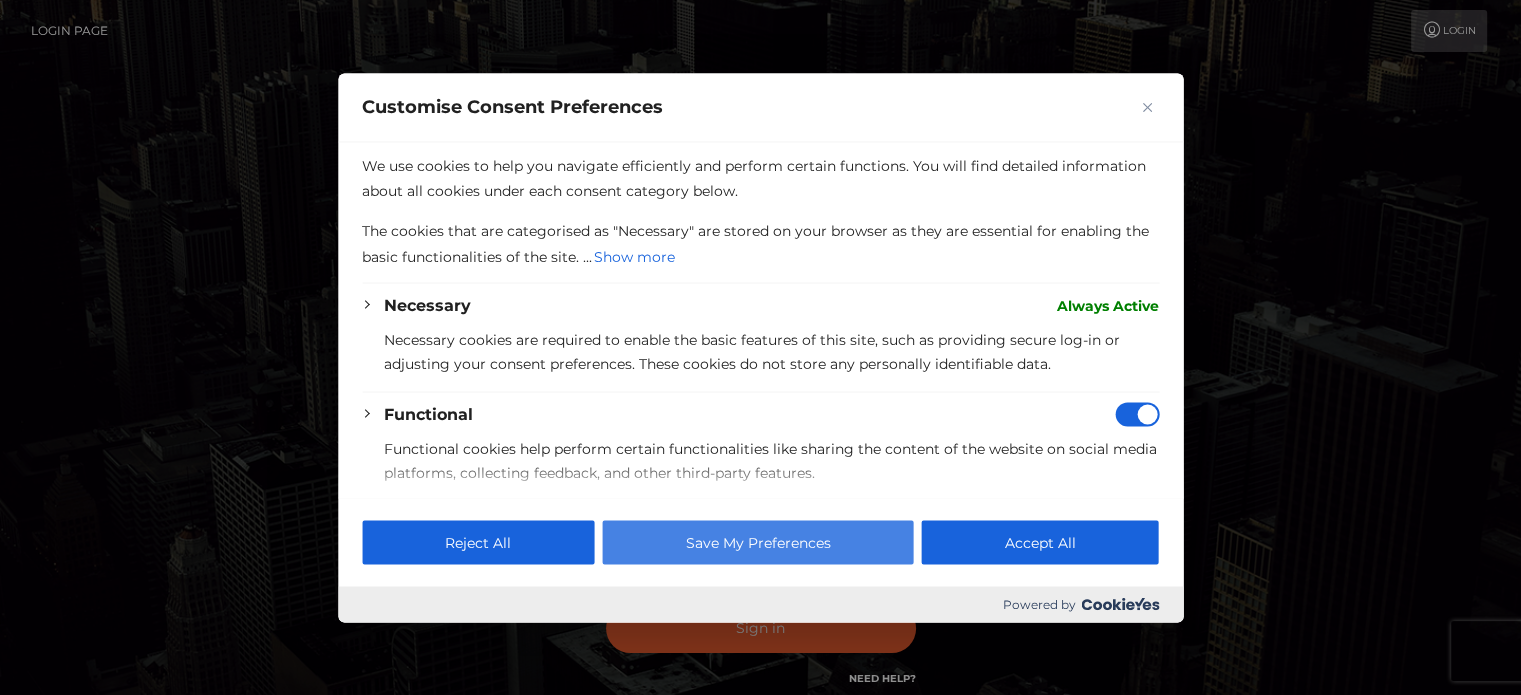 click on "Save My Preferences" at bounding box center (757, 542) 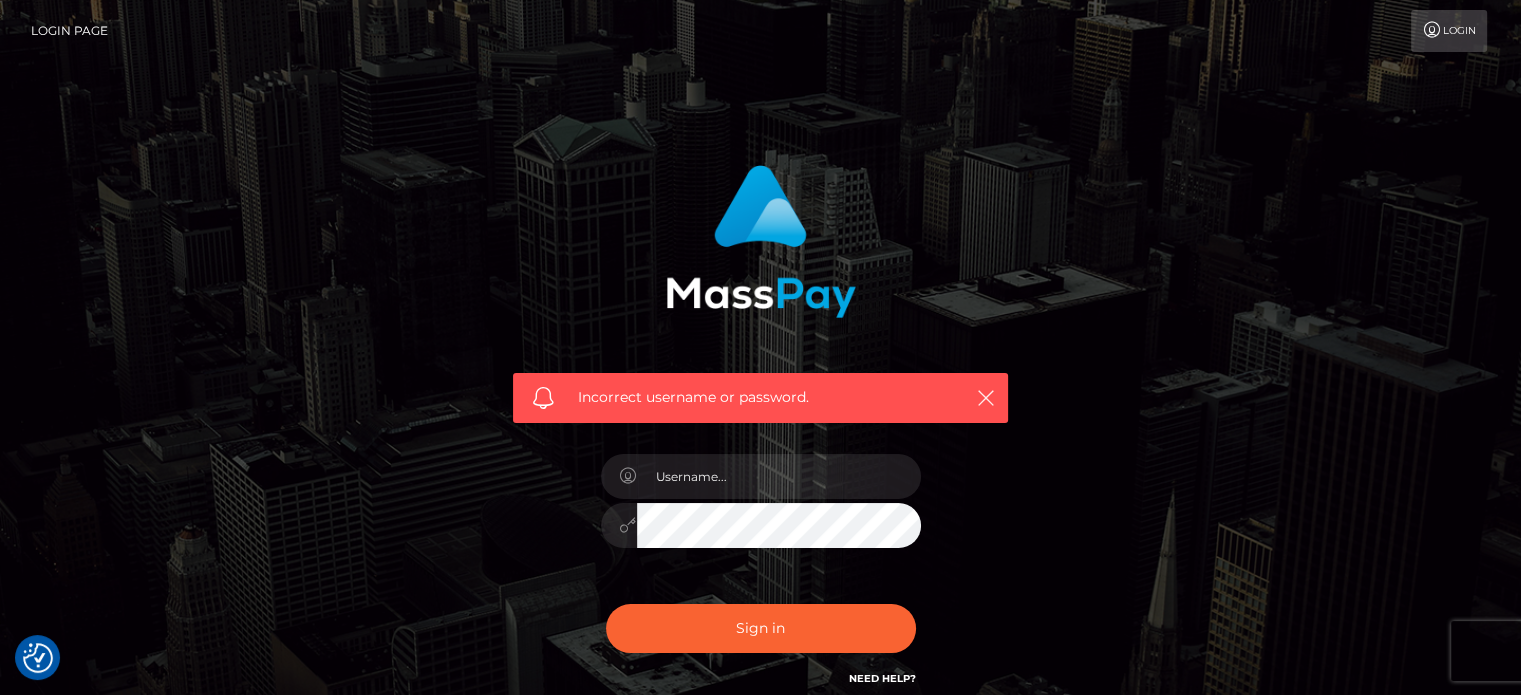 click on "Need
Help?" at bounding box center [882, 677] 